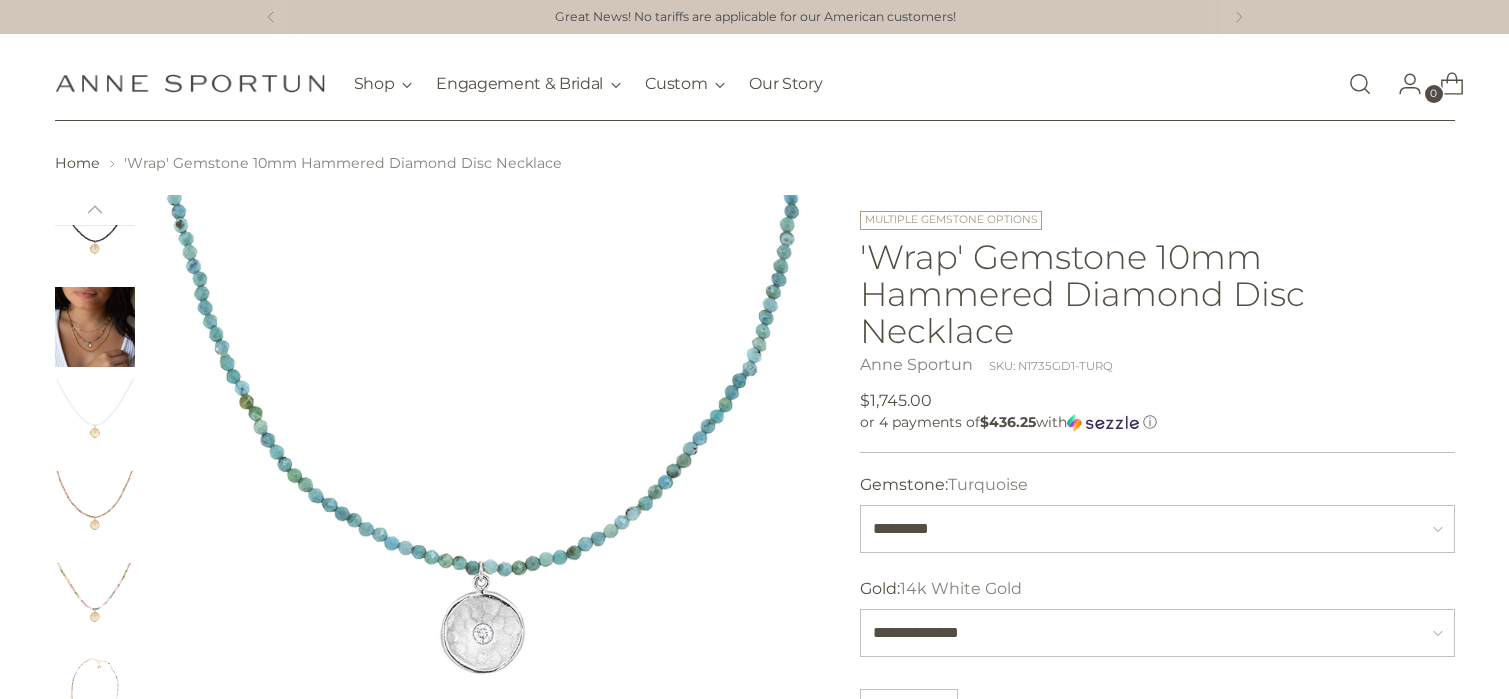 select on "*********" 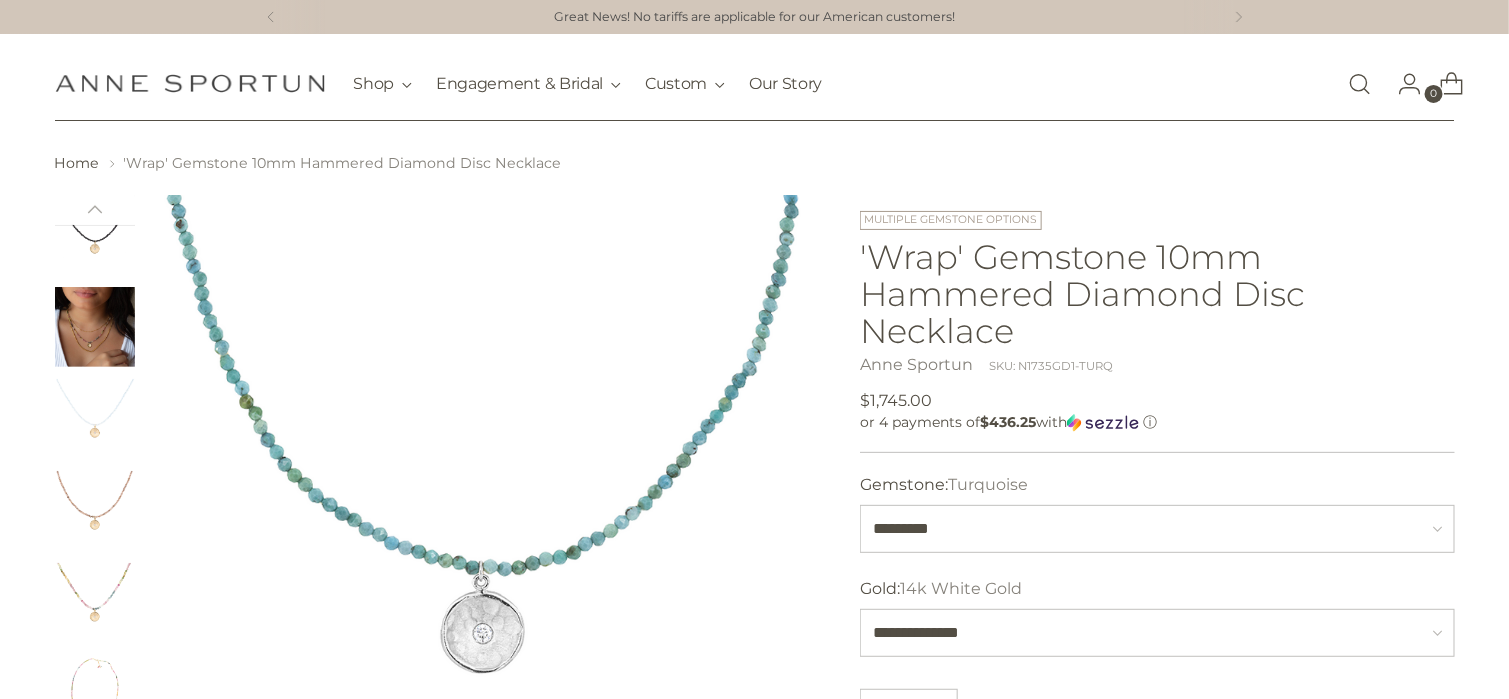 scroll, scrollTop: 100, scrollLeft: 0, axis: vertical 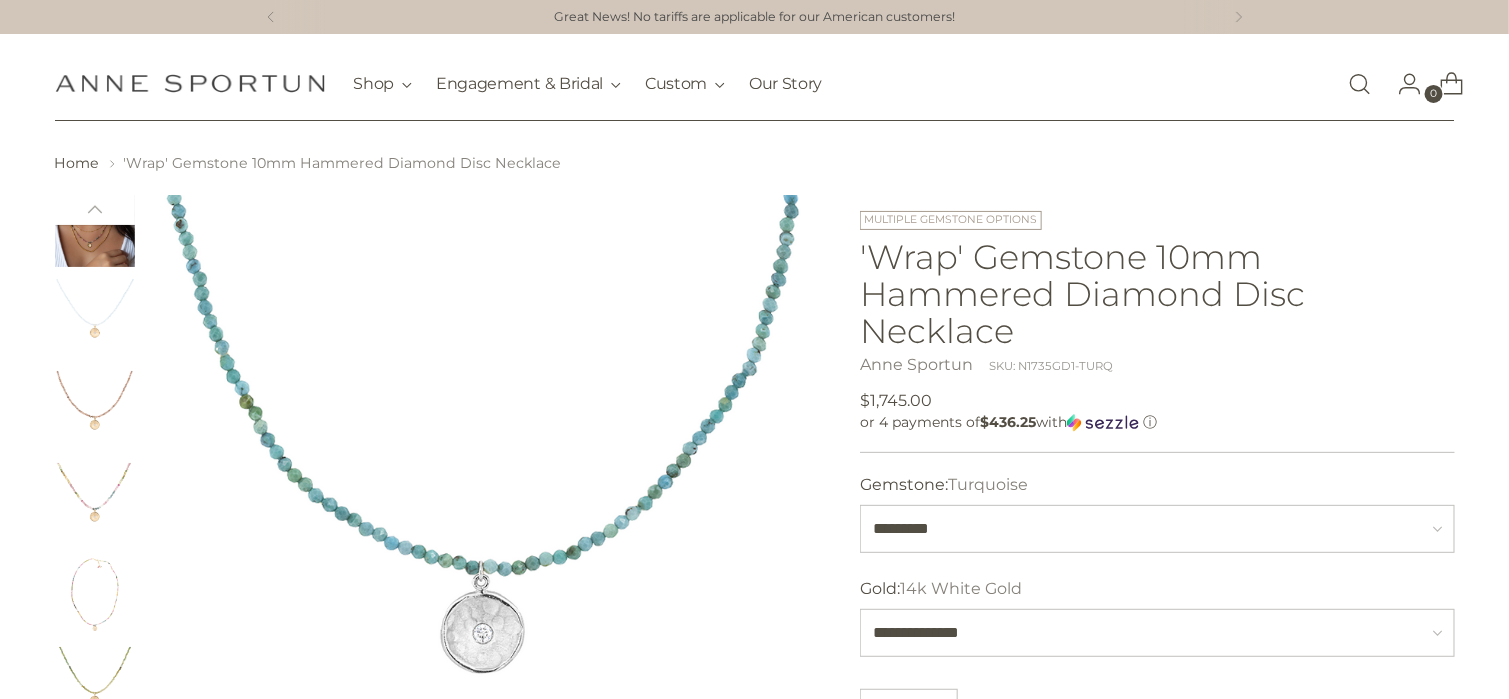 click at bounding box center (95, 227) 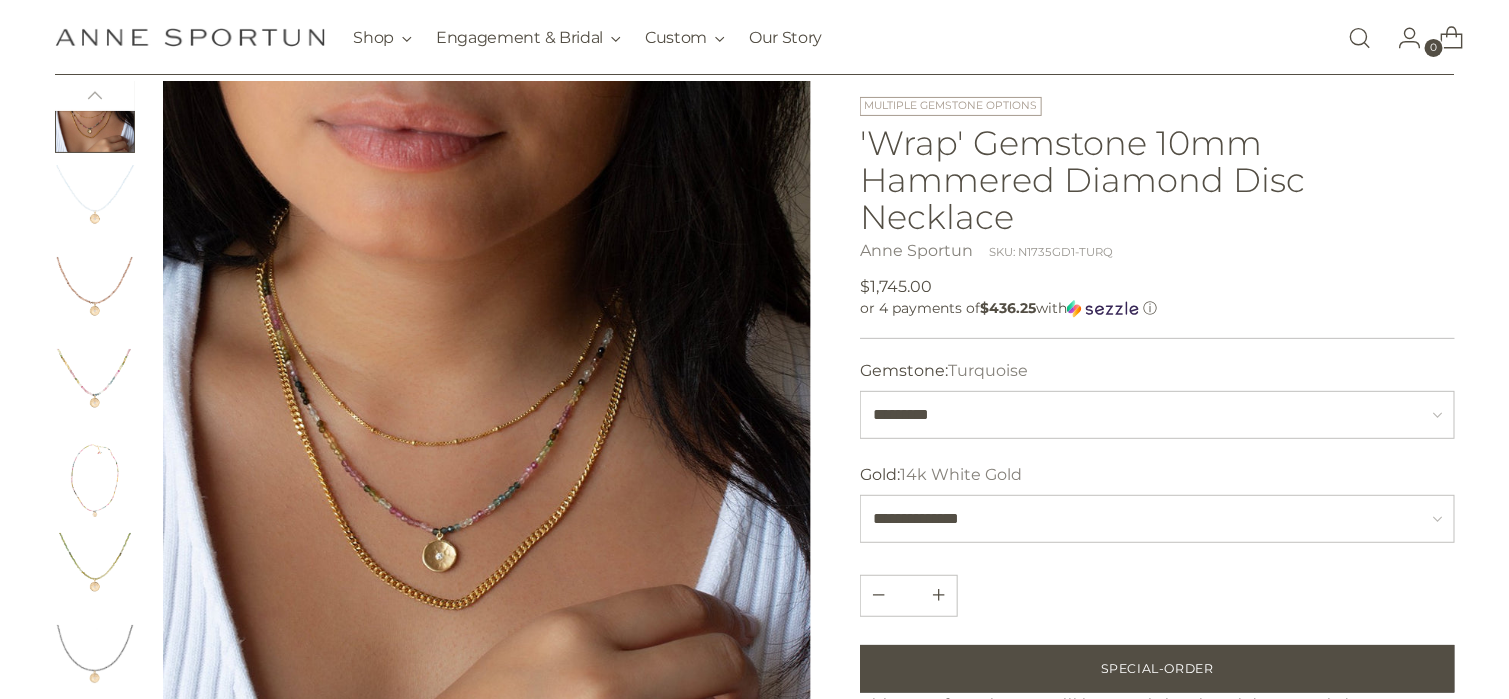 scroll, scrollTop: 0, scrollLeft: 0, axis: both 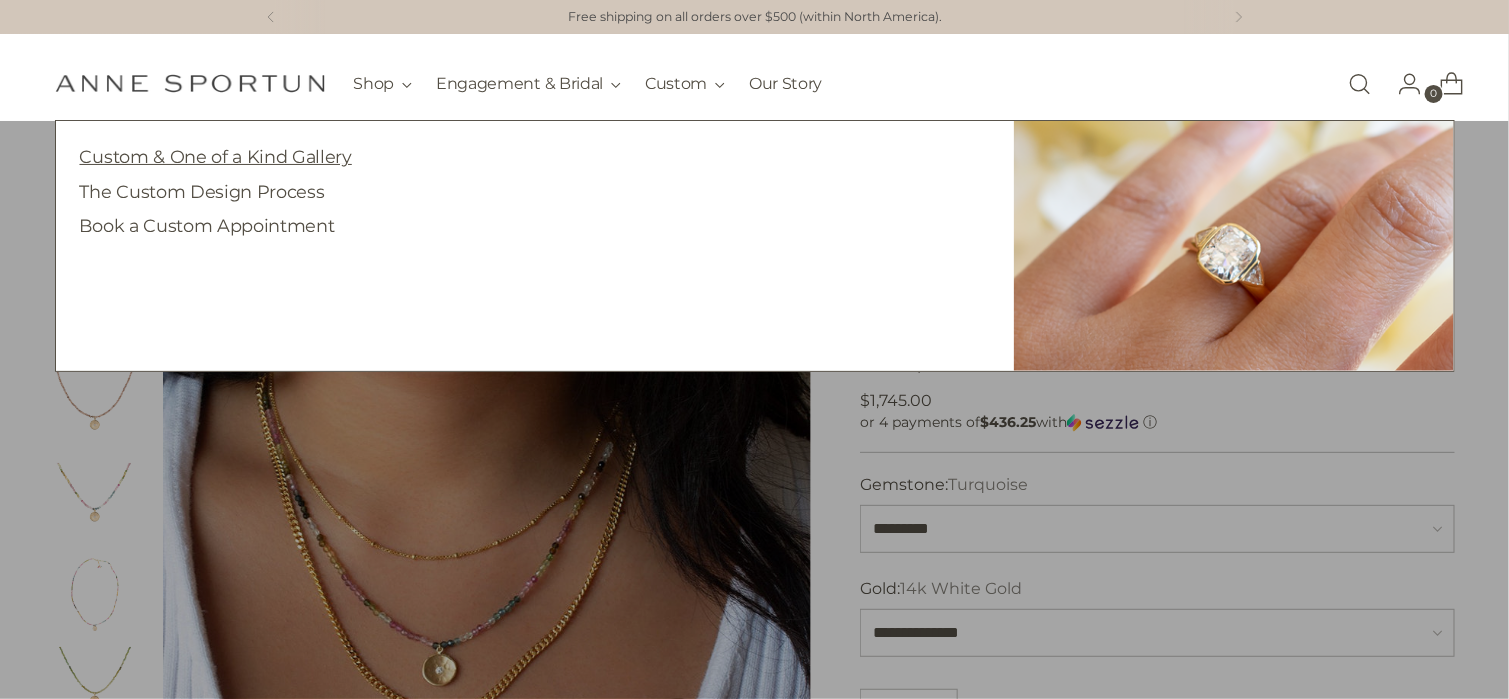 click on "Custom & One of a Kind Gallery" at bounding box center (216, 156) 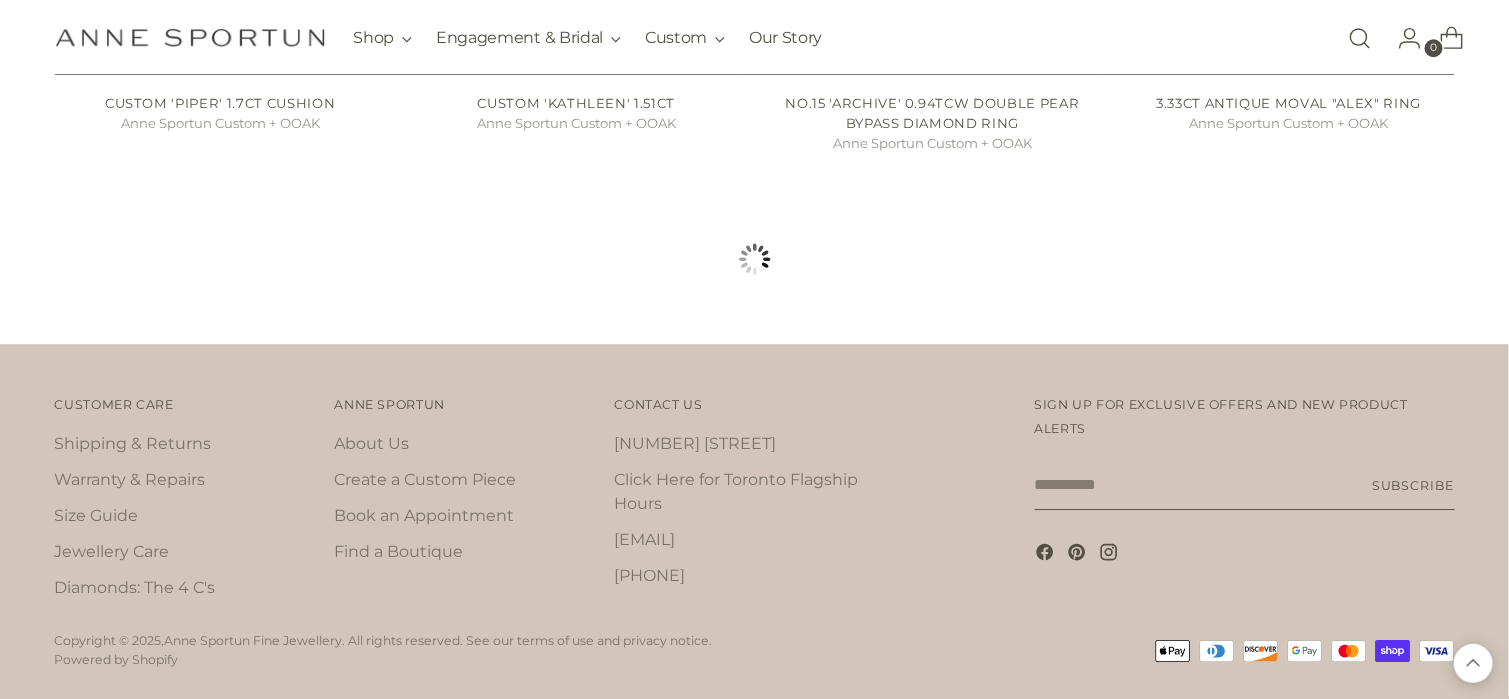 scroll, scrollTop: 2134, scrollLeft: 0, axis: vertical 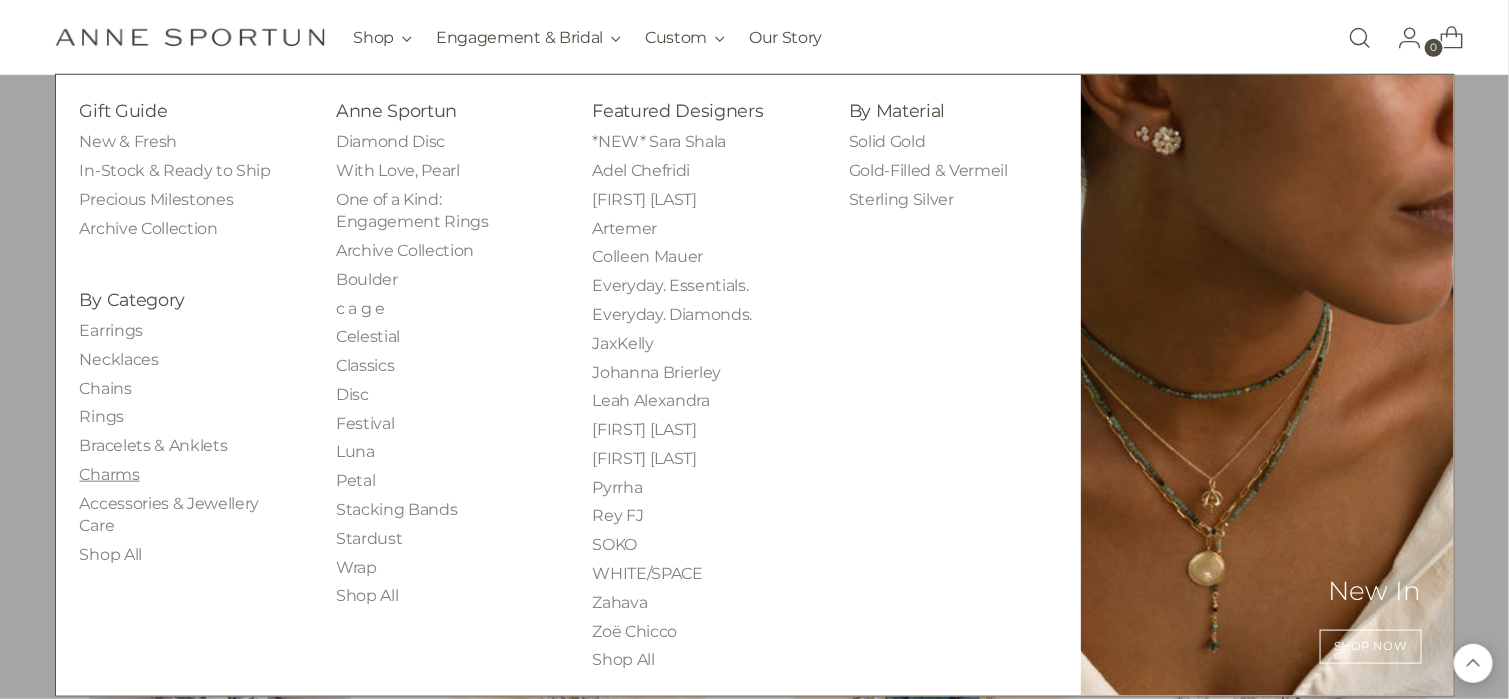 click on "Charms" at bounding box center (110, 474) 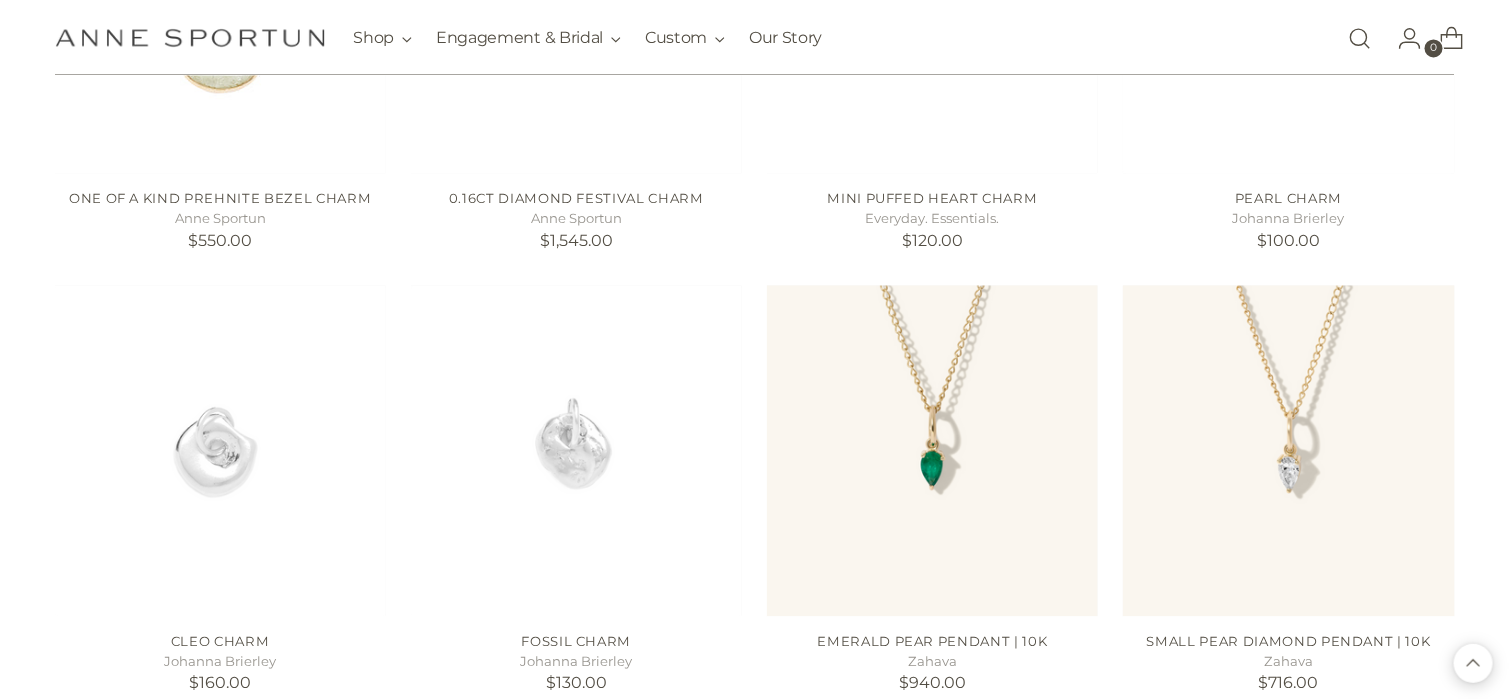 scroll, scrollTop: 1700, scrollLeft: 0, axis: vertical 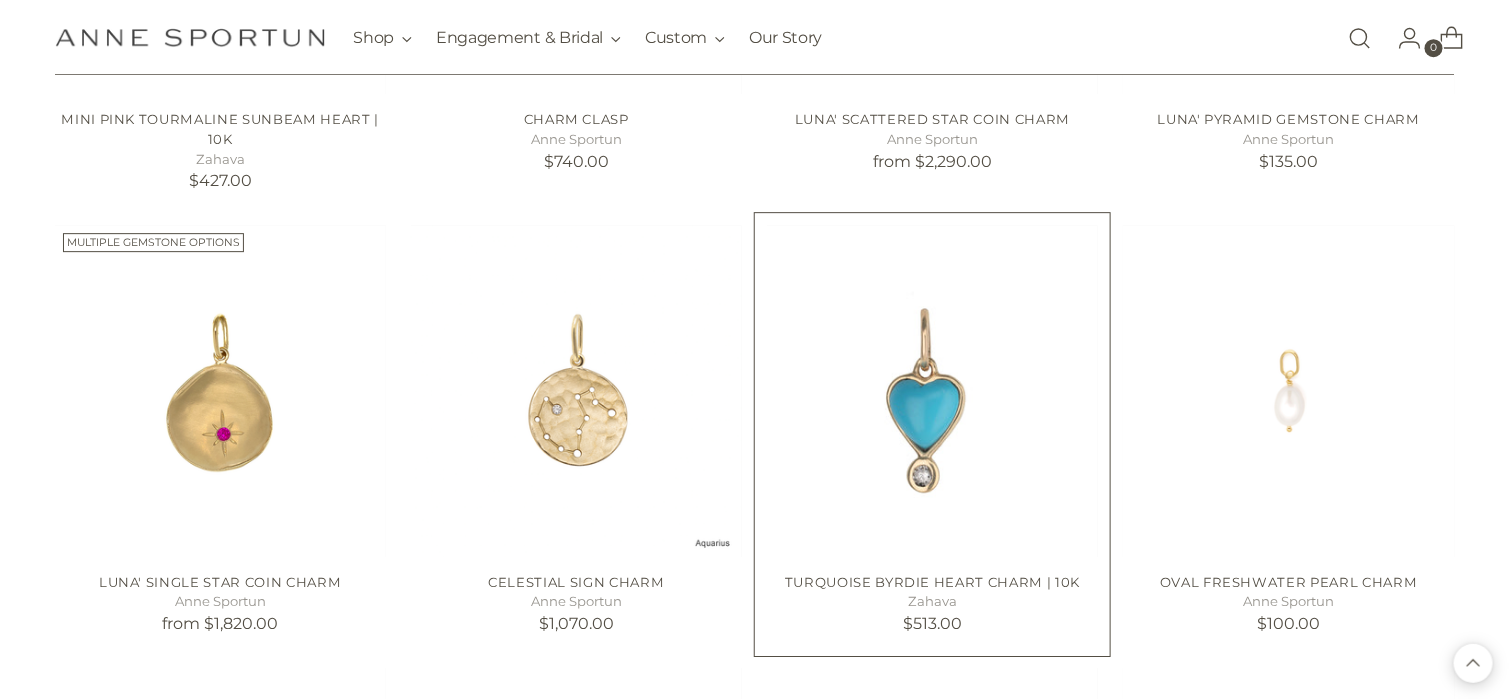 click at bounding box center (0, 0) 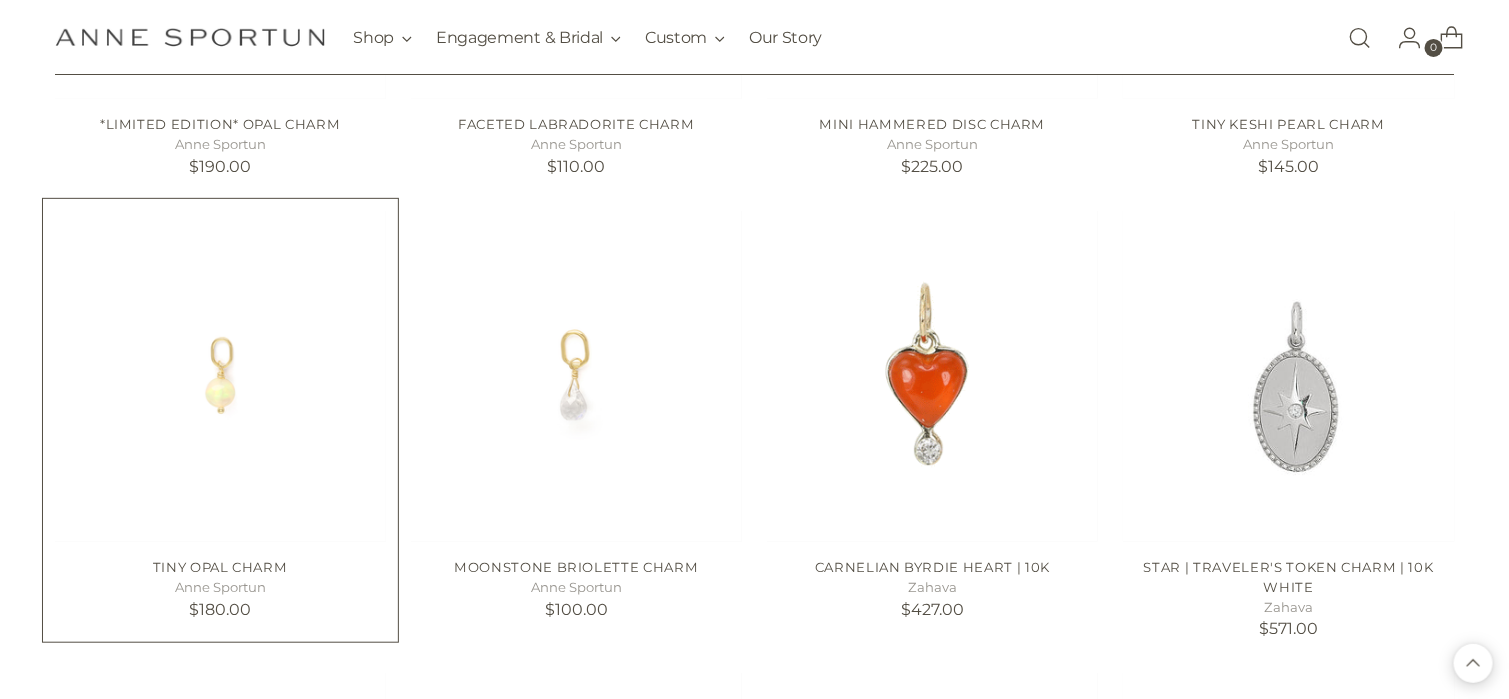 scroll, scrollTop: 9400, scrollLeft: 0, axis: vertical 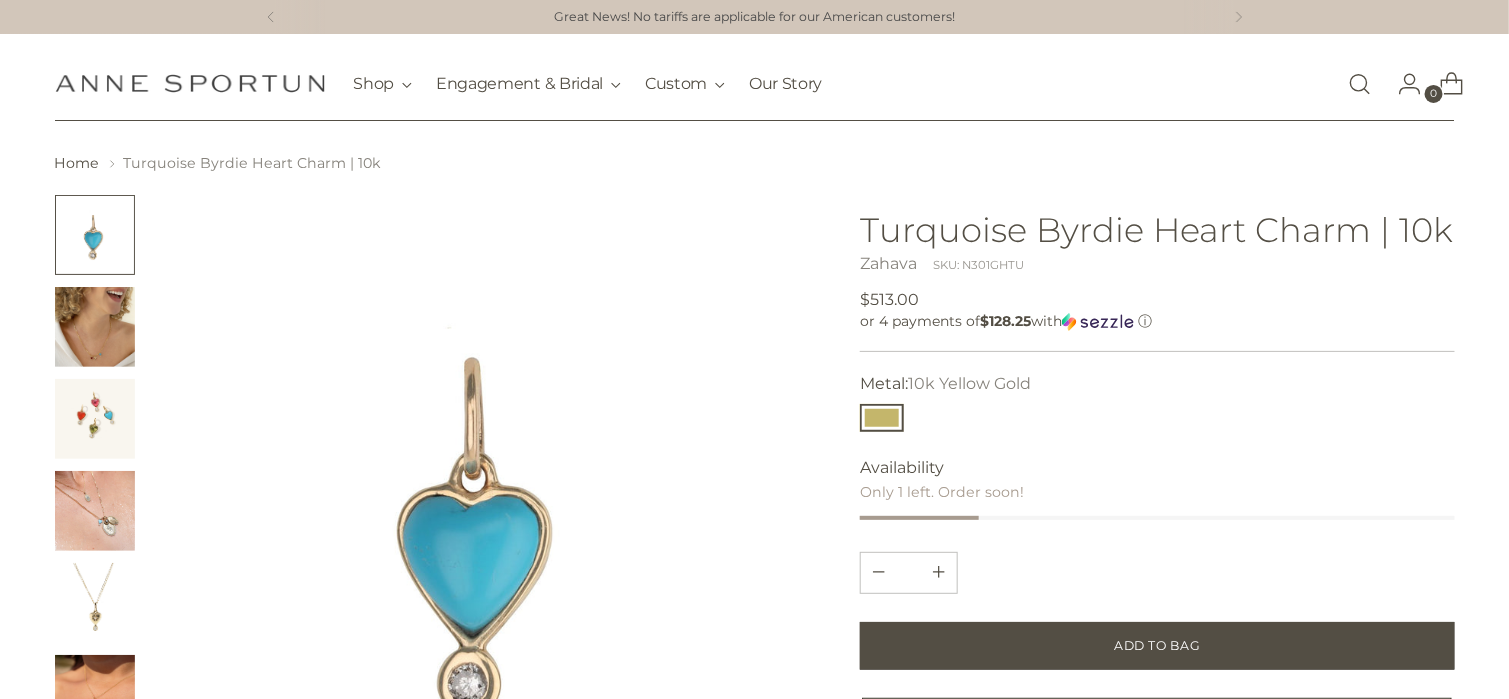 click at bounding box center [95, 327] 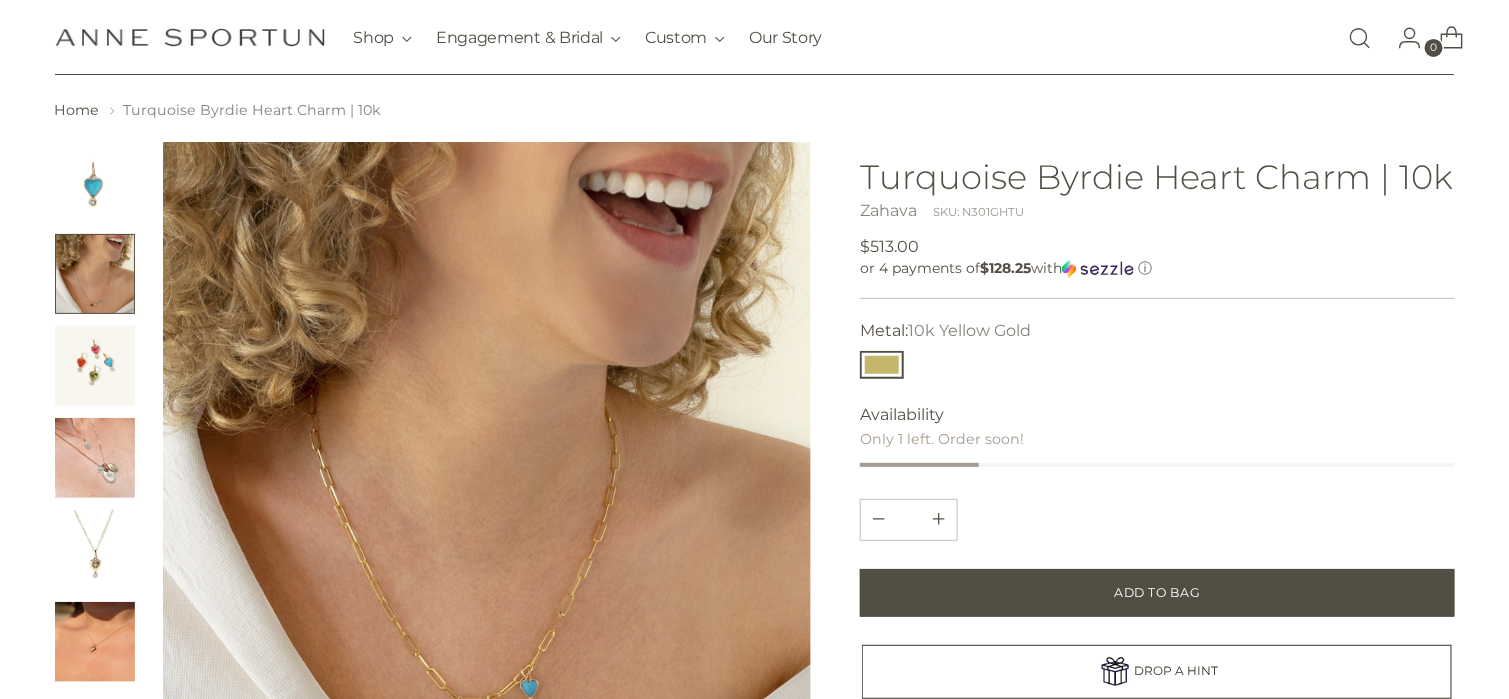 scroll, scrollTop: 200, scrollLeft: 0, axis: vertical 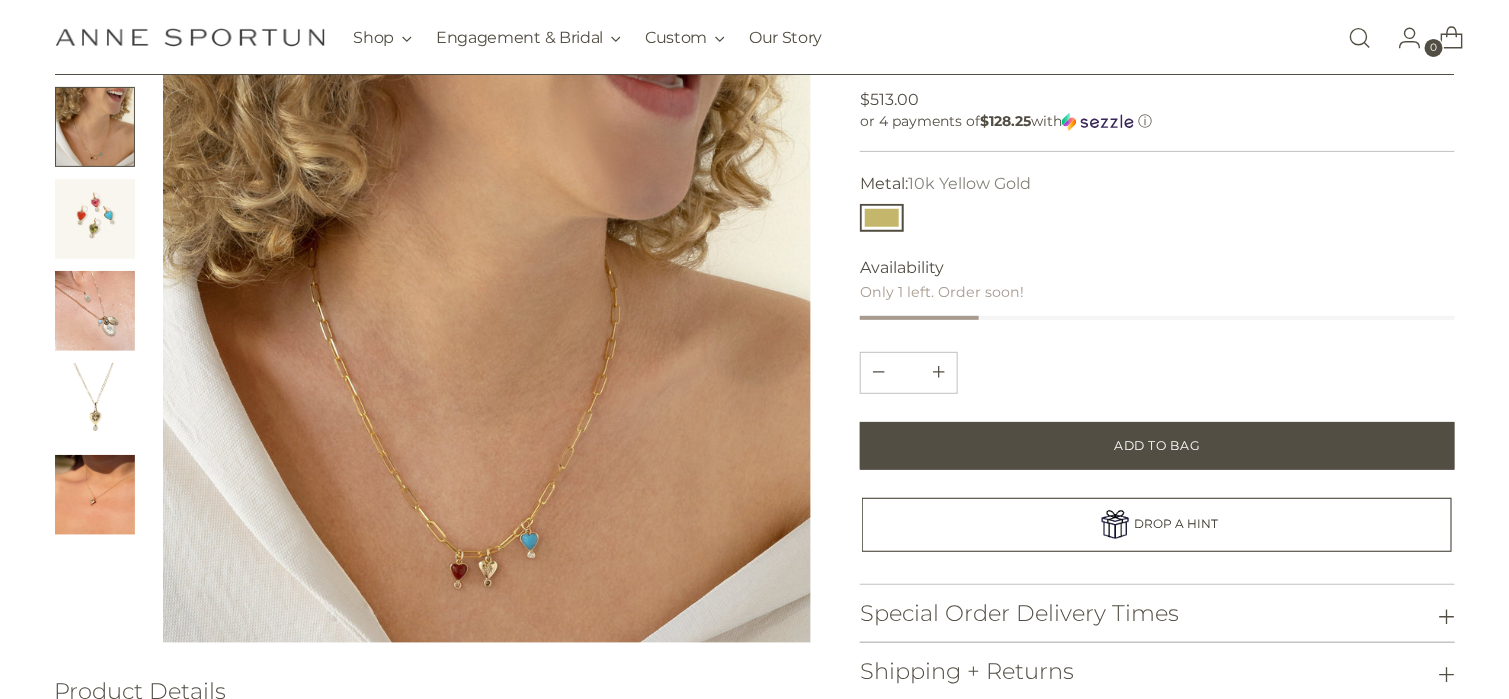 click at bounding box center [95, 495] 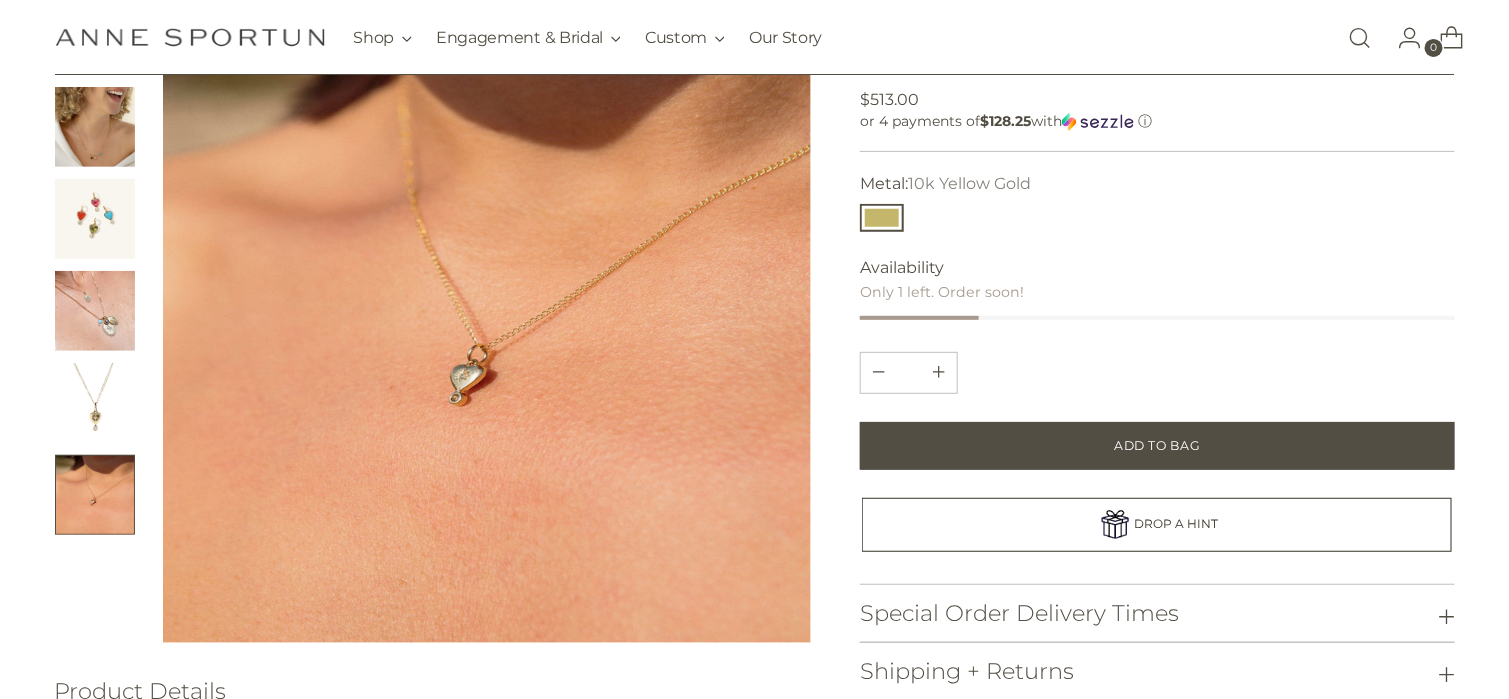 click at bounding box center [95, 403] 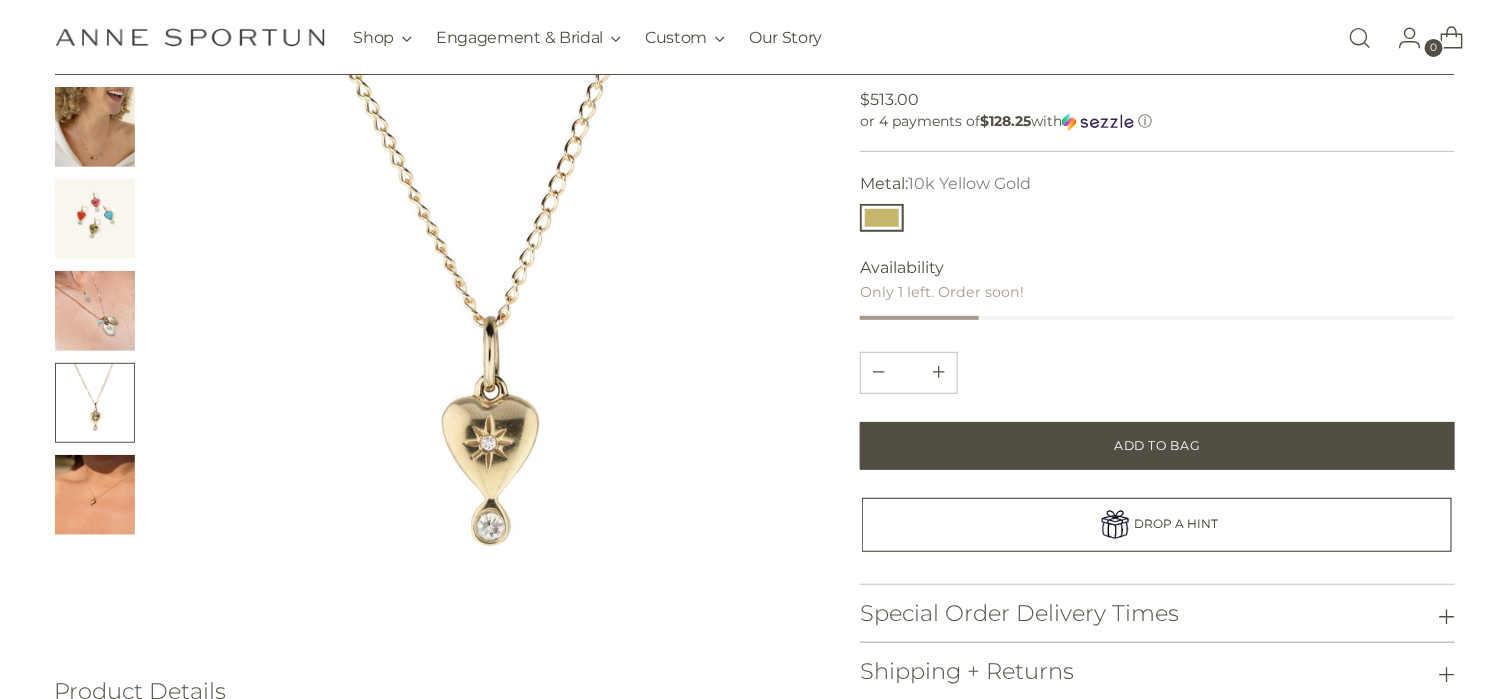click at bounding box center [95, 311] 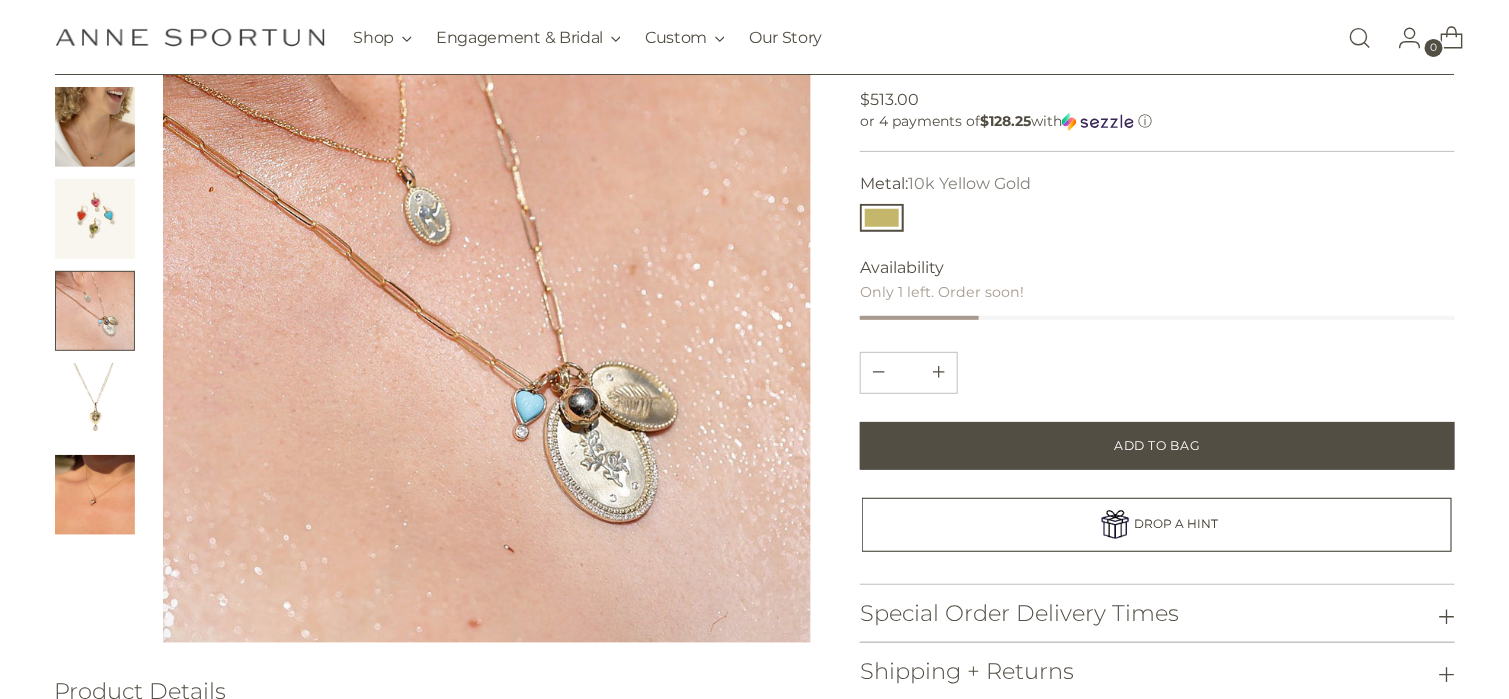 click at bounding box center (95, 219) 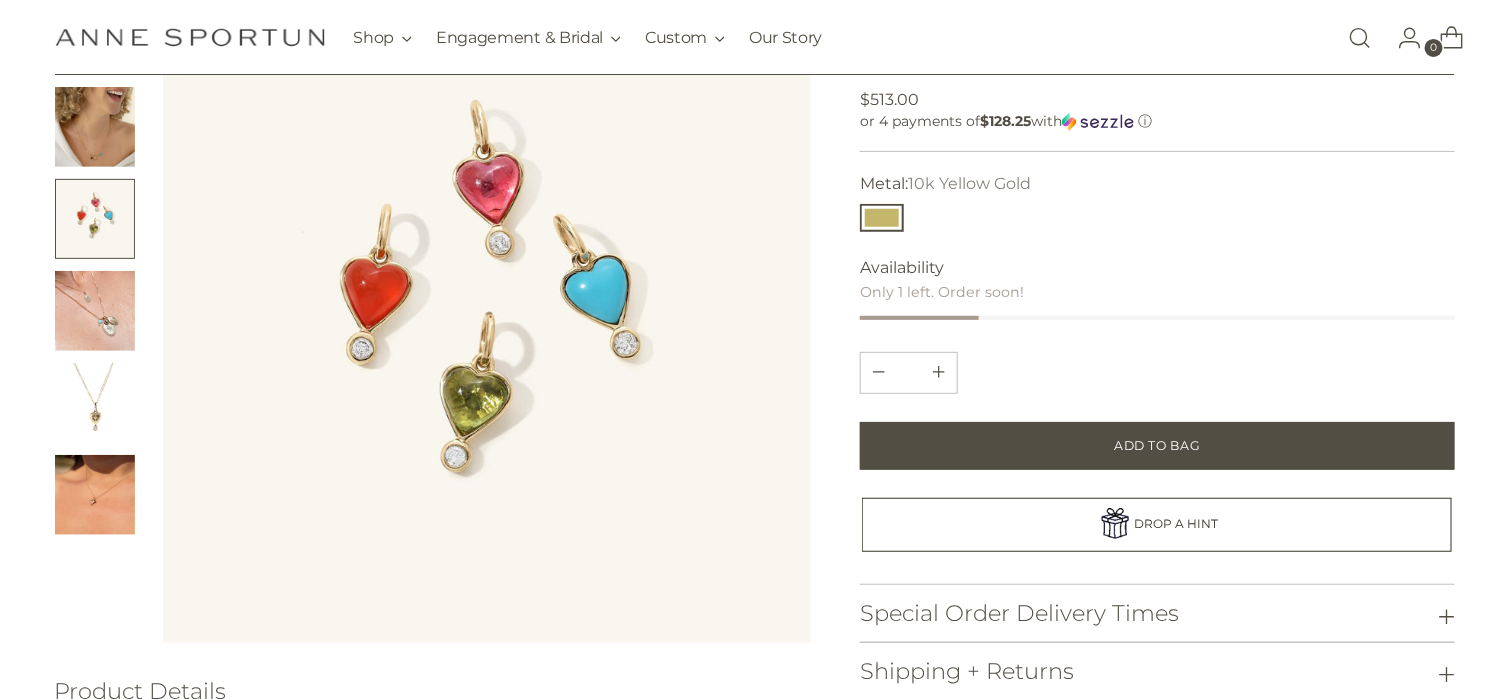 click at bounding box center [95, 127] 